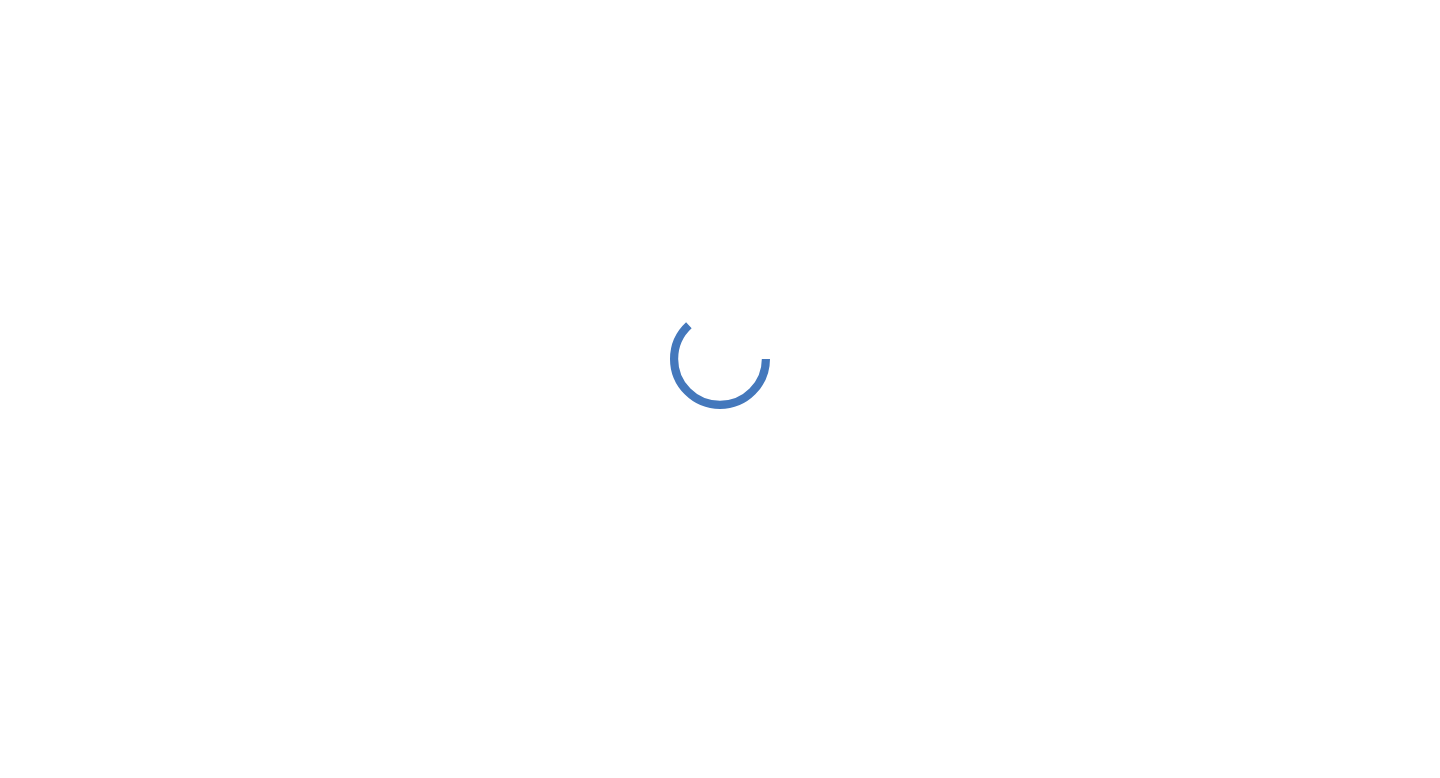 scroll, scrollTop: 0, scrollLeft: 0, axis: both 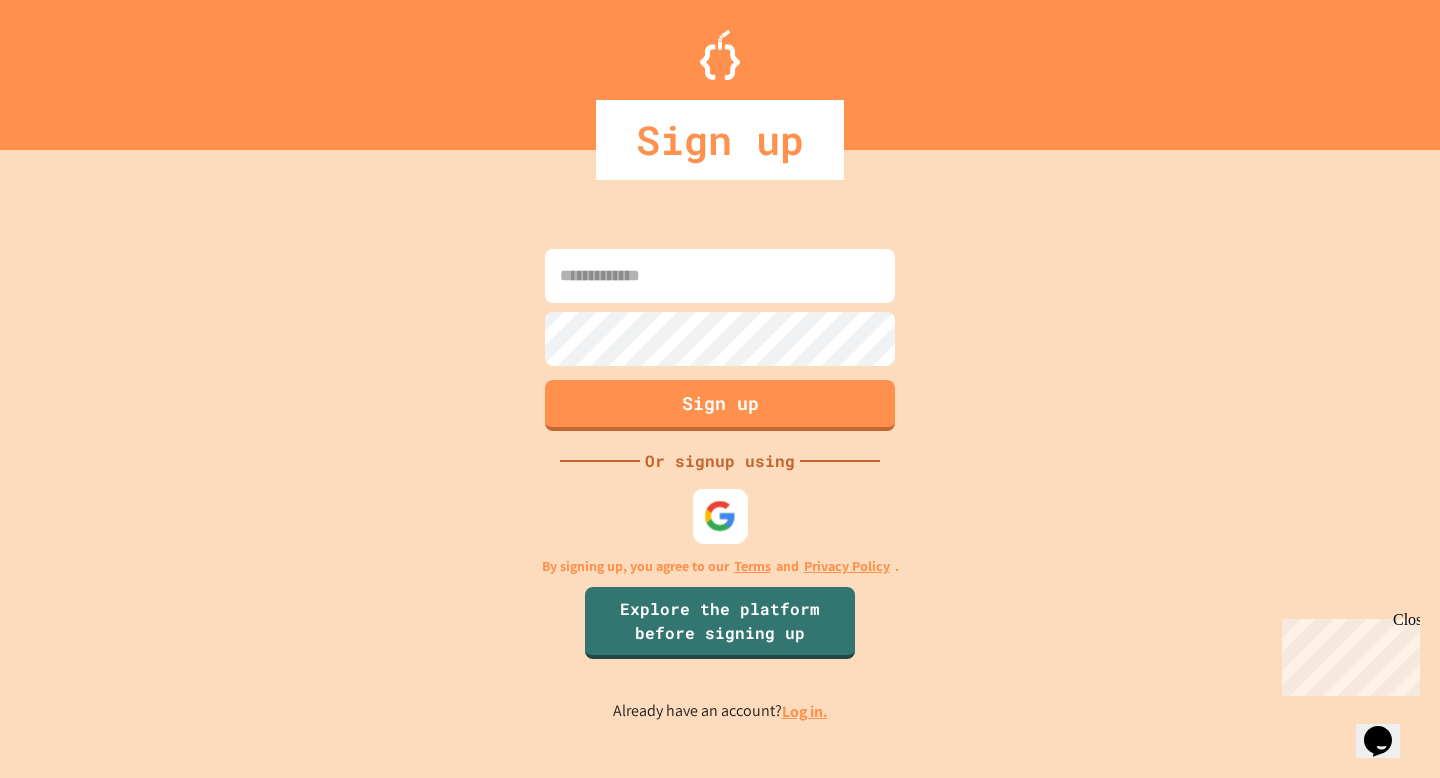 click at bounding box center (720, 516) 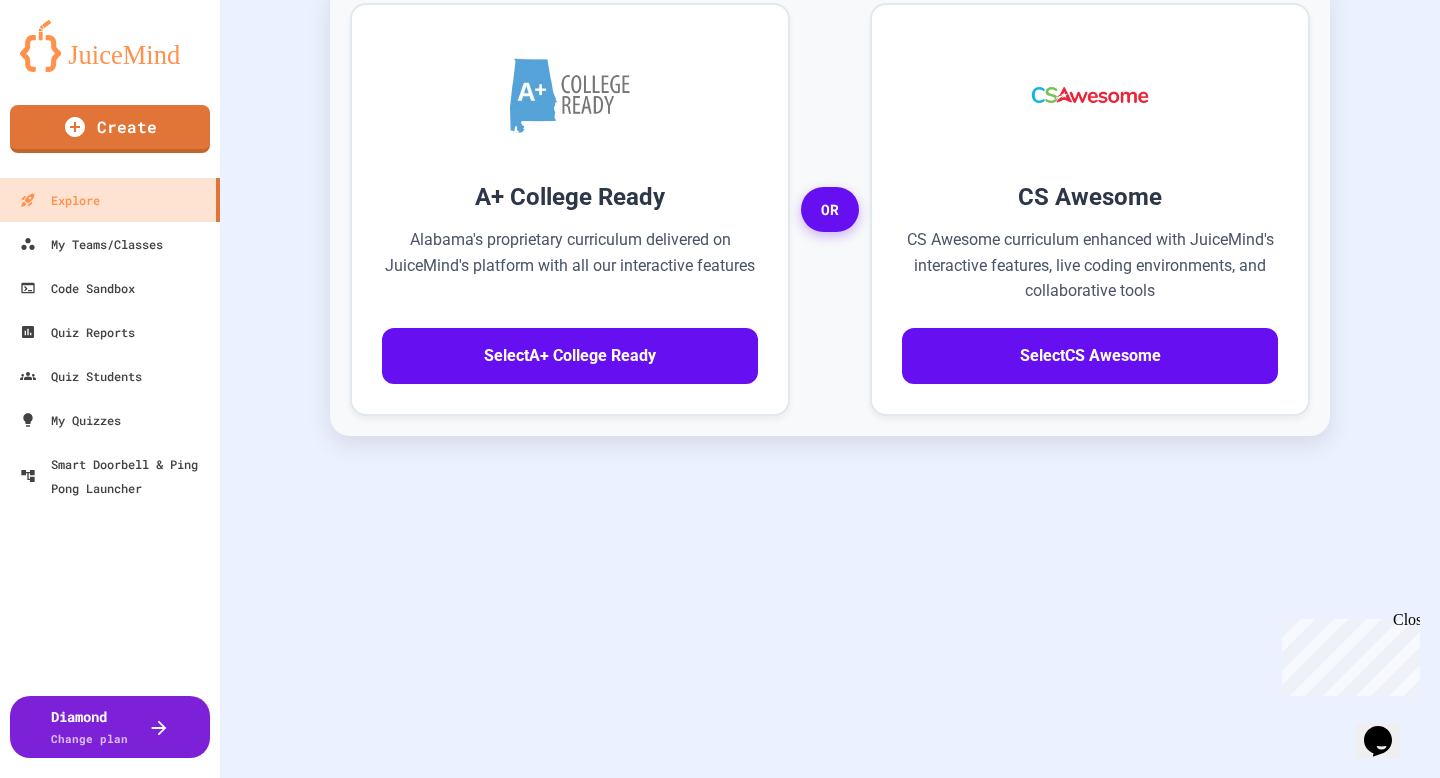 scroll, scrollTop: 599, scrollLeft: 0, axis: vertical 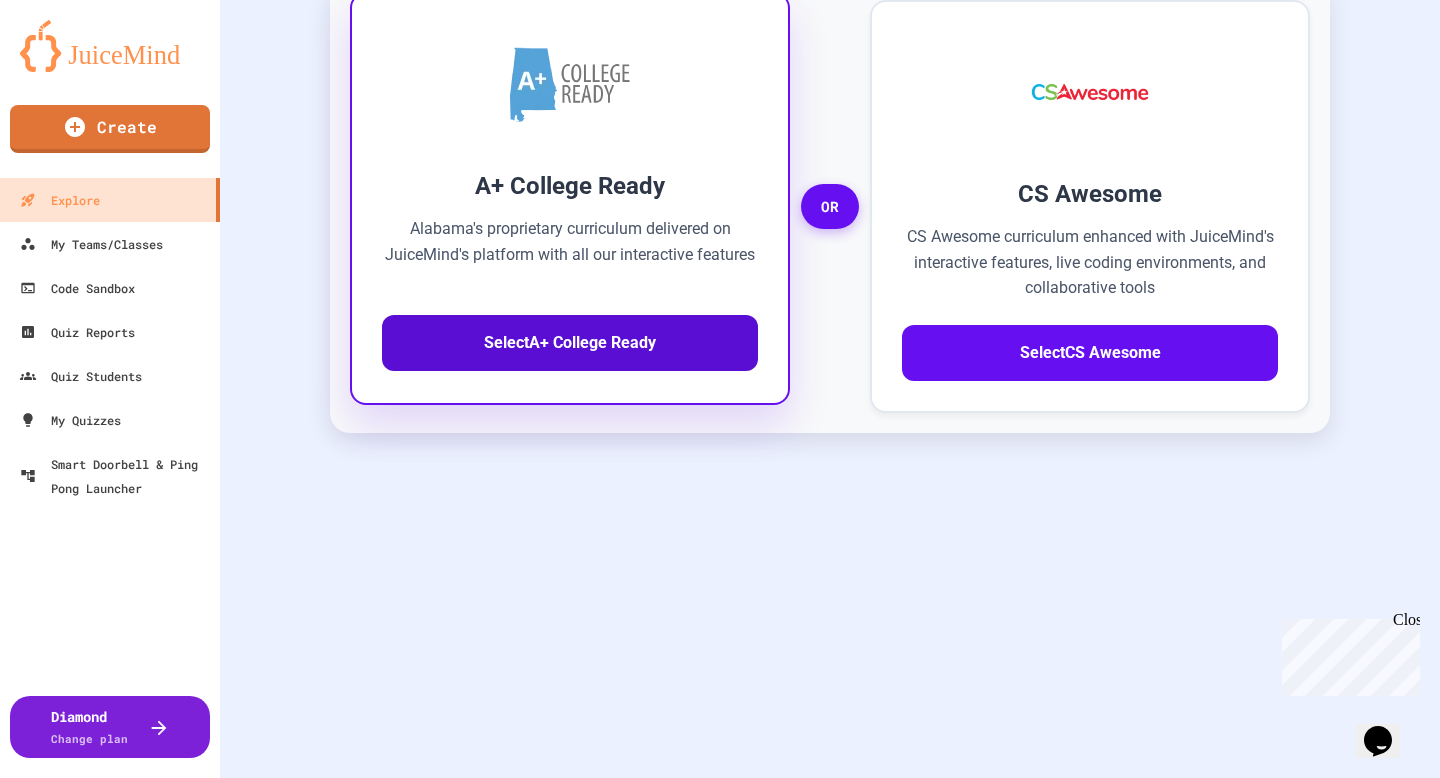 click on "Select  A+ College Ready" at bounding box center (570, 343) 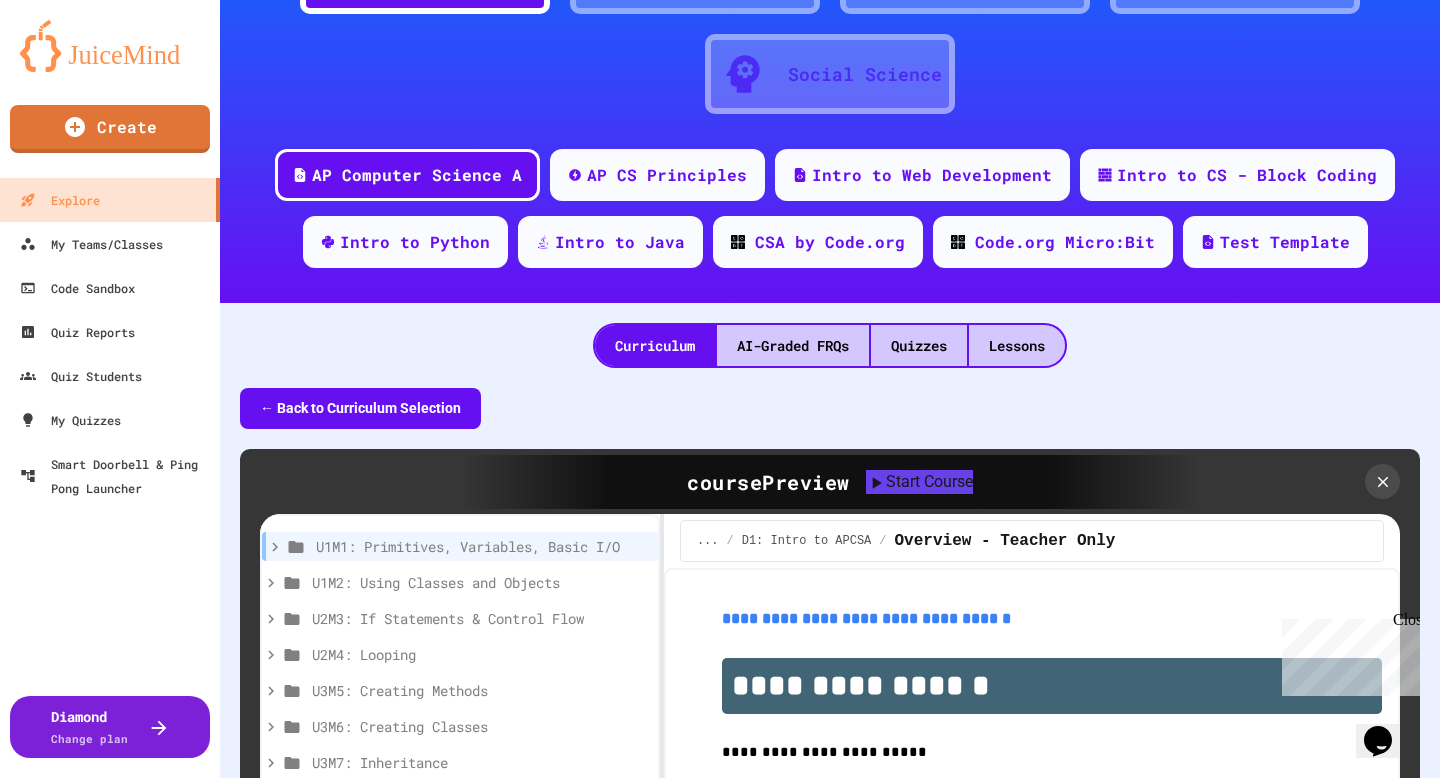 scroll, scrollTop: 147, scrollLeft: 0, axis: vertical 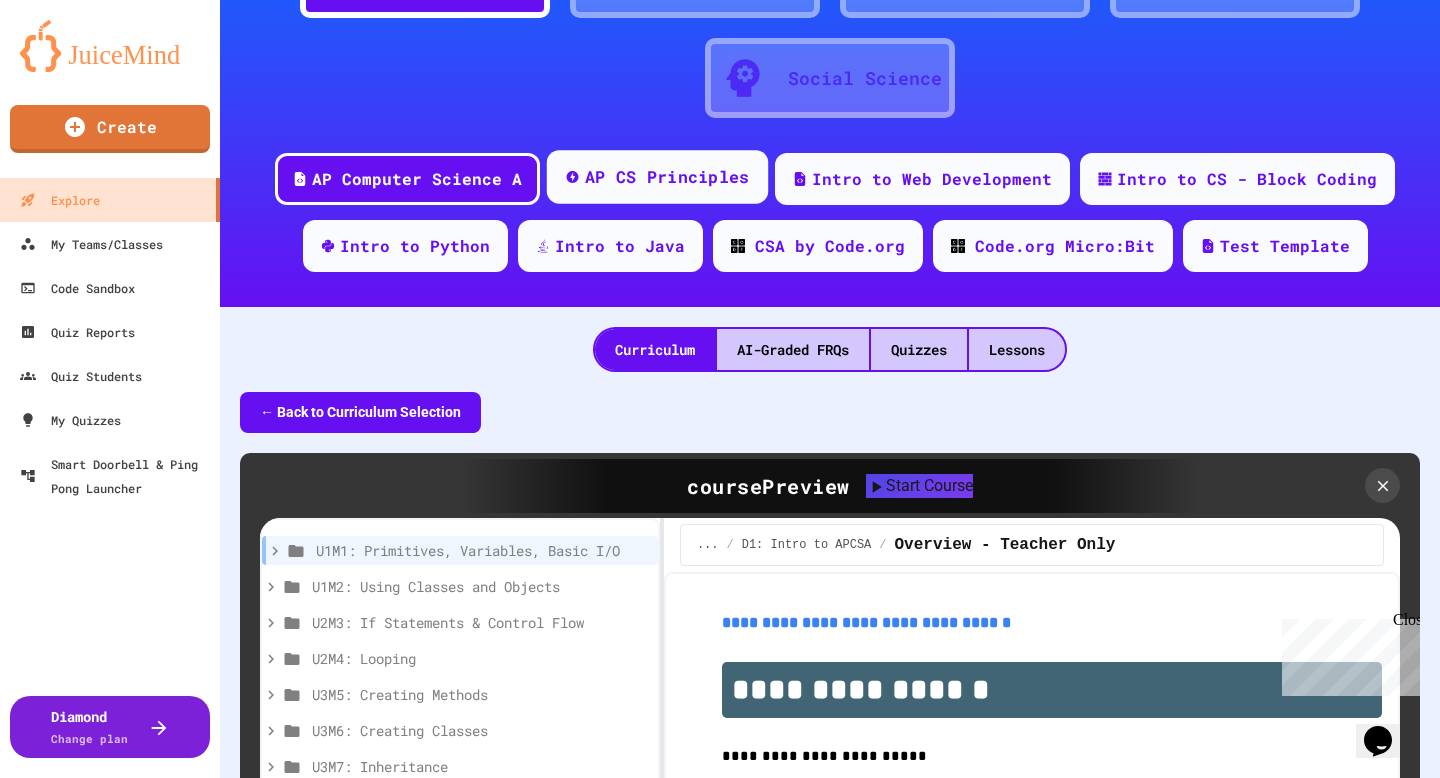 click on "AP CS Principles" at bounding box center [667, 177] 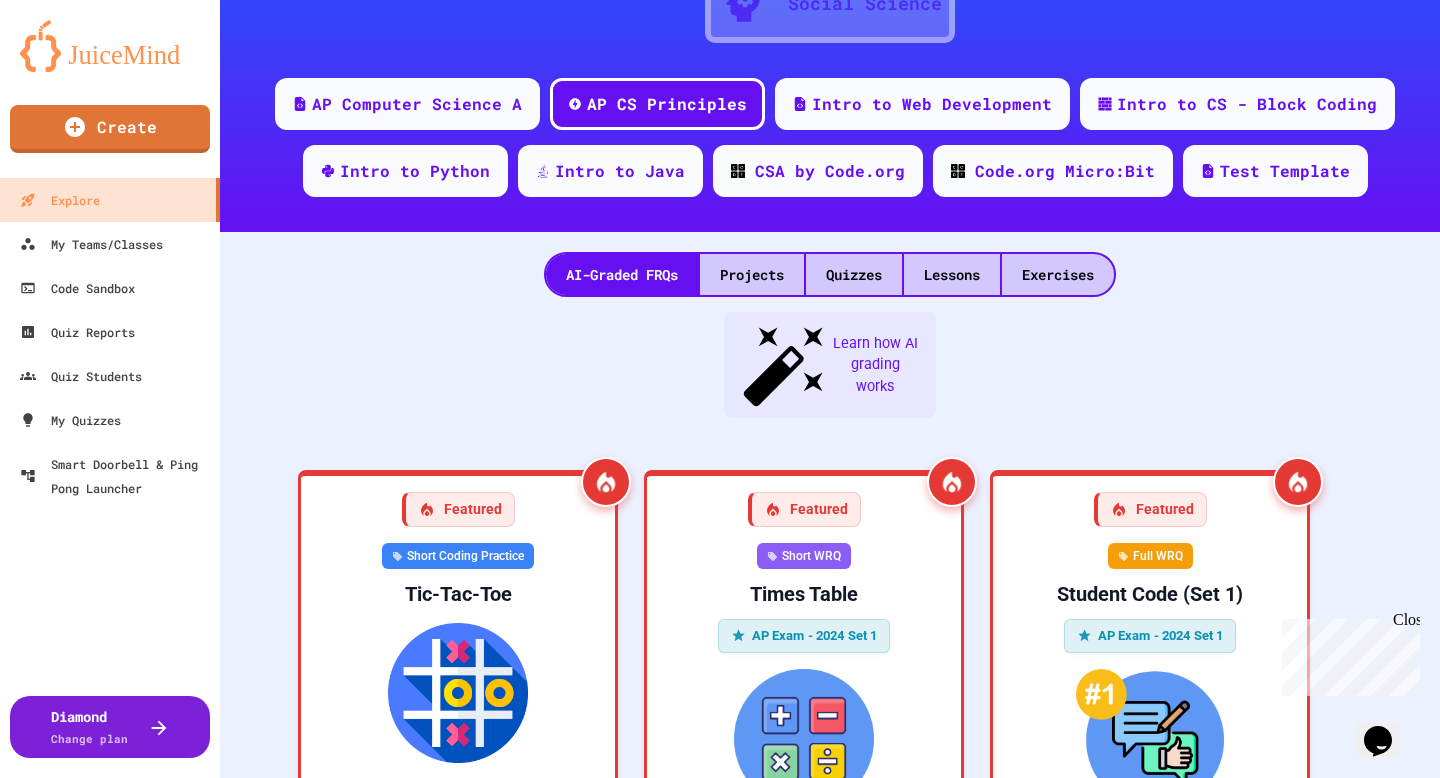 scroll, scrollTop: 224, scrollLeft: 0, axis: vertical 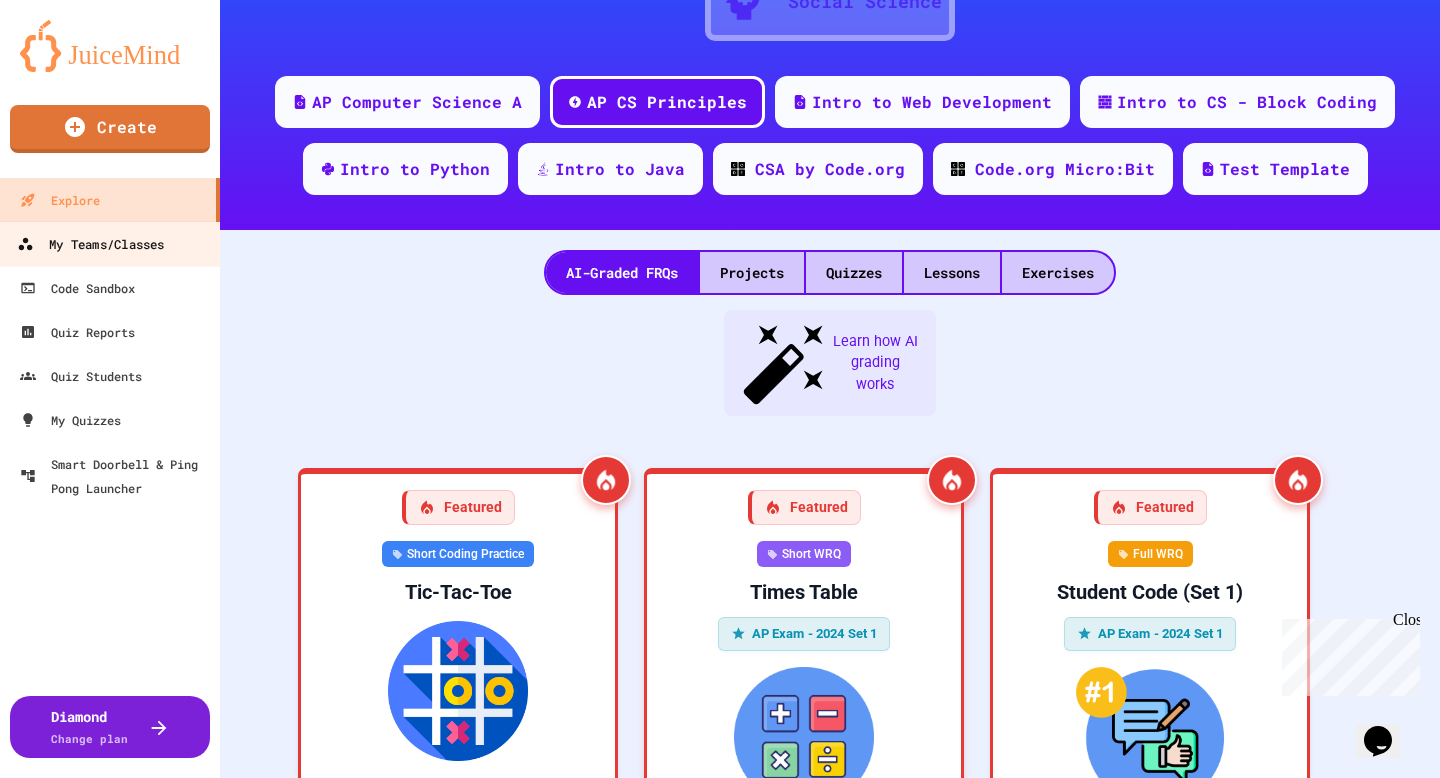 click on "My Teams/Classes" at bounding box center [90, 244] 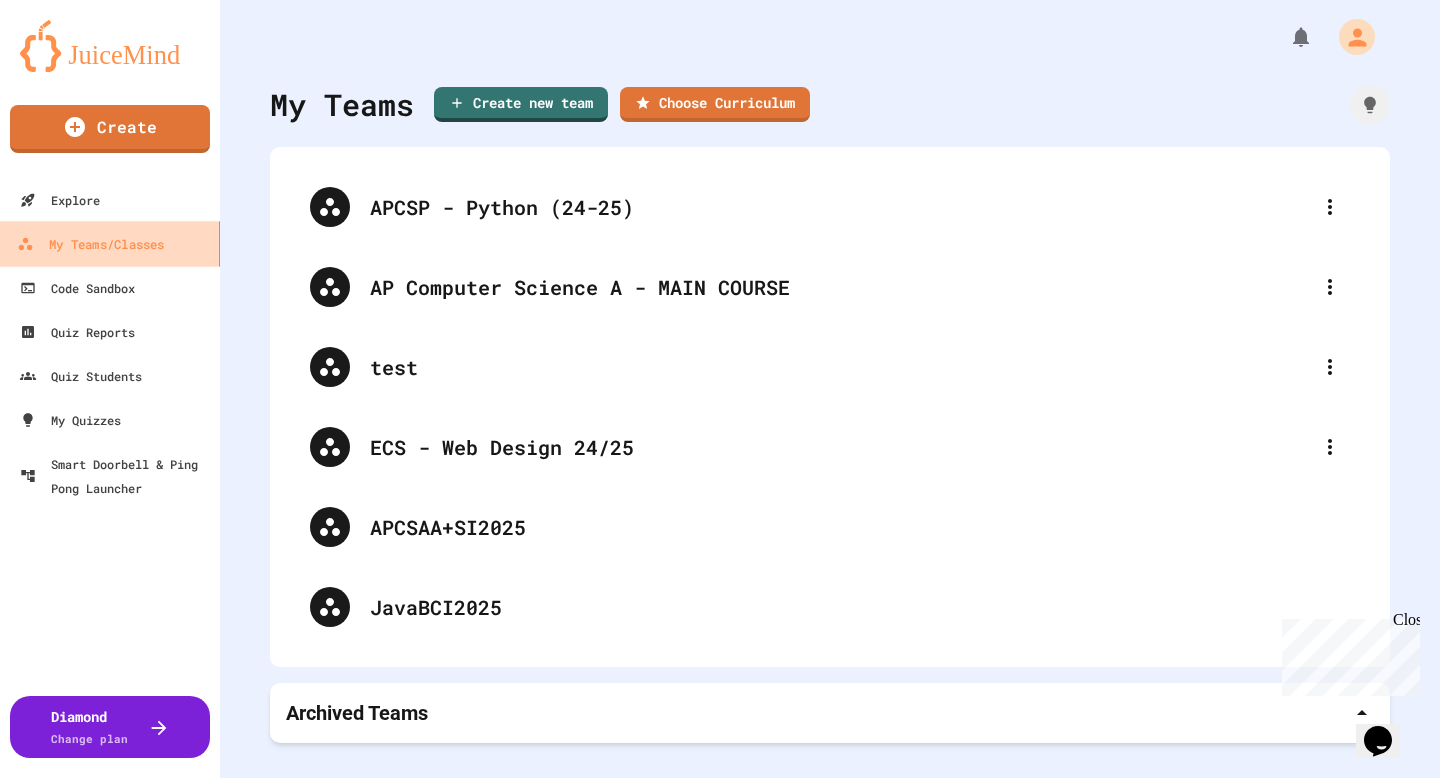 scroll, scrollTop: 0, scrollLeft: 0, axis: both 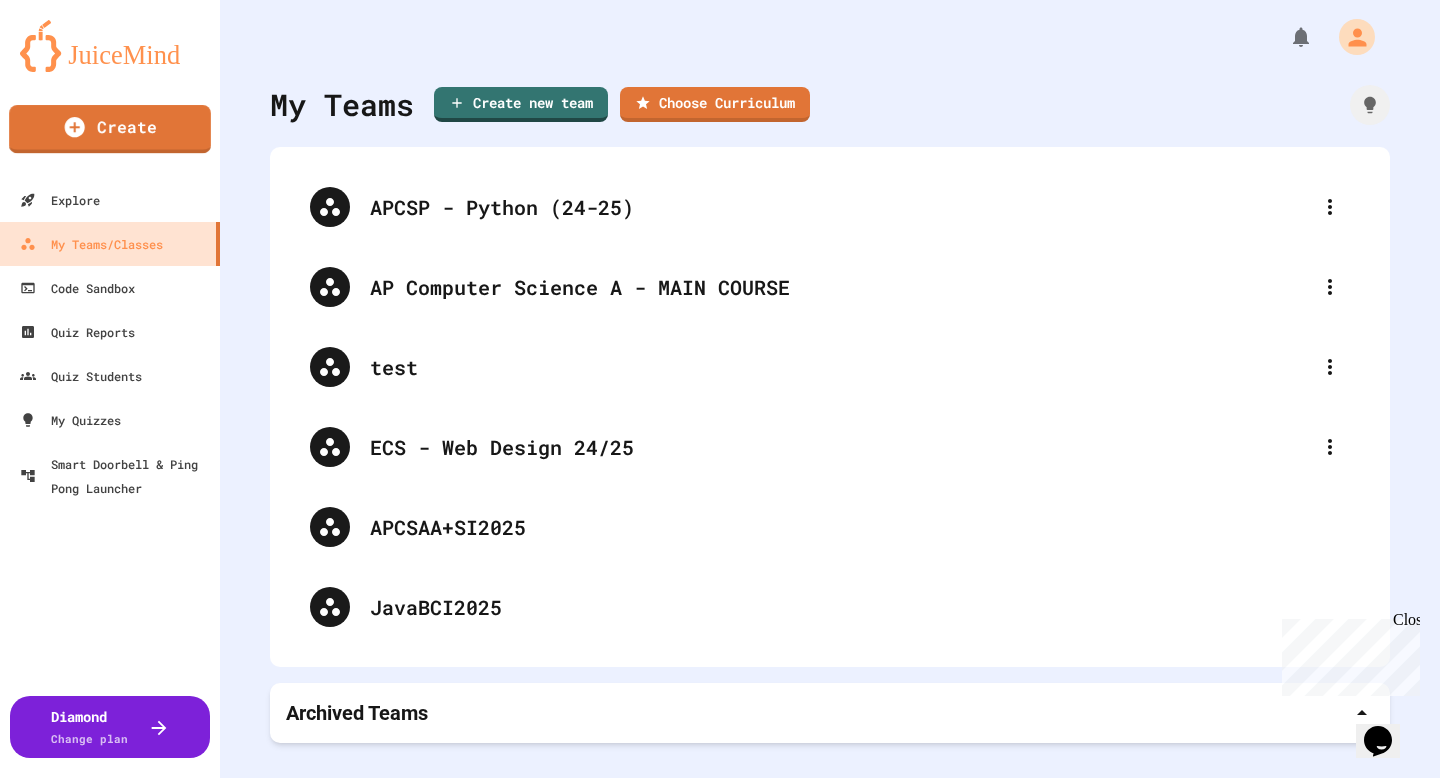 click on "Create" at bounding box center (110, 129) 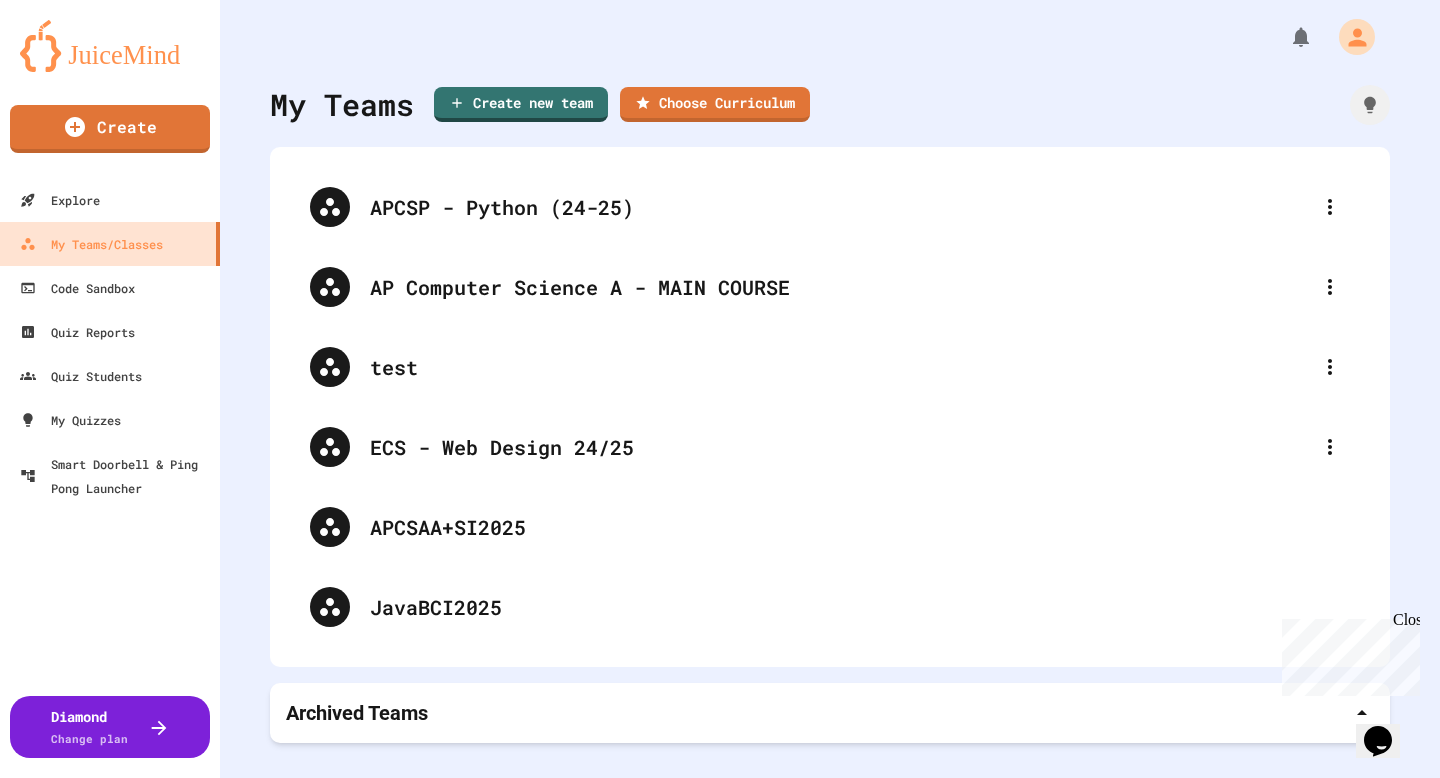 scroll, scrollTop: 0, scrollLeft: 0, axis: both 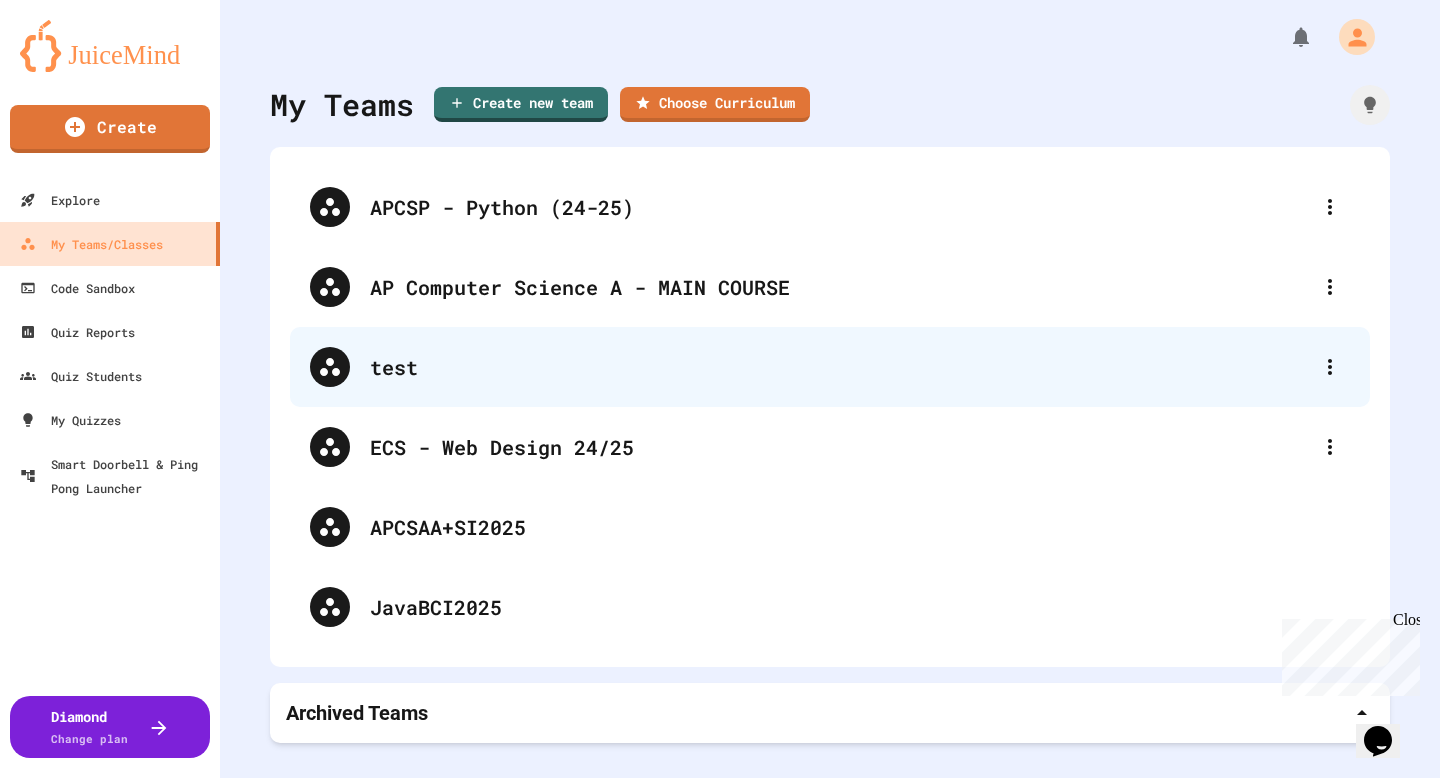click on "test" at bounding box center [840, 367] 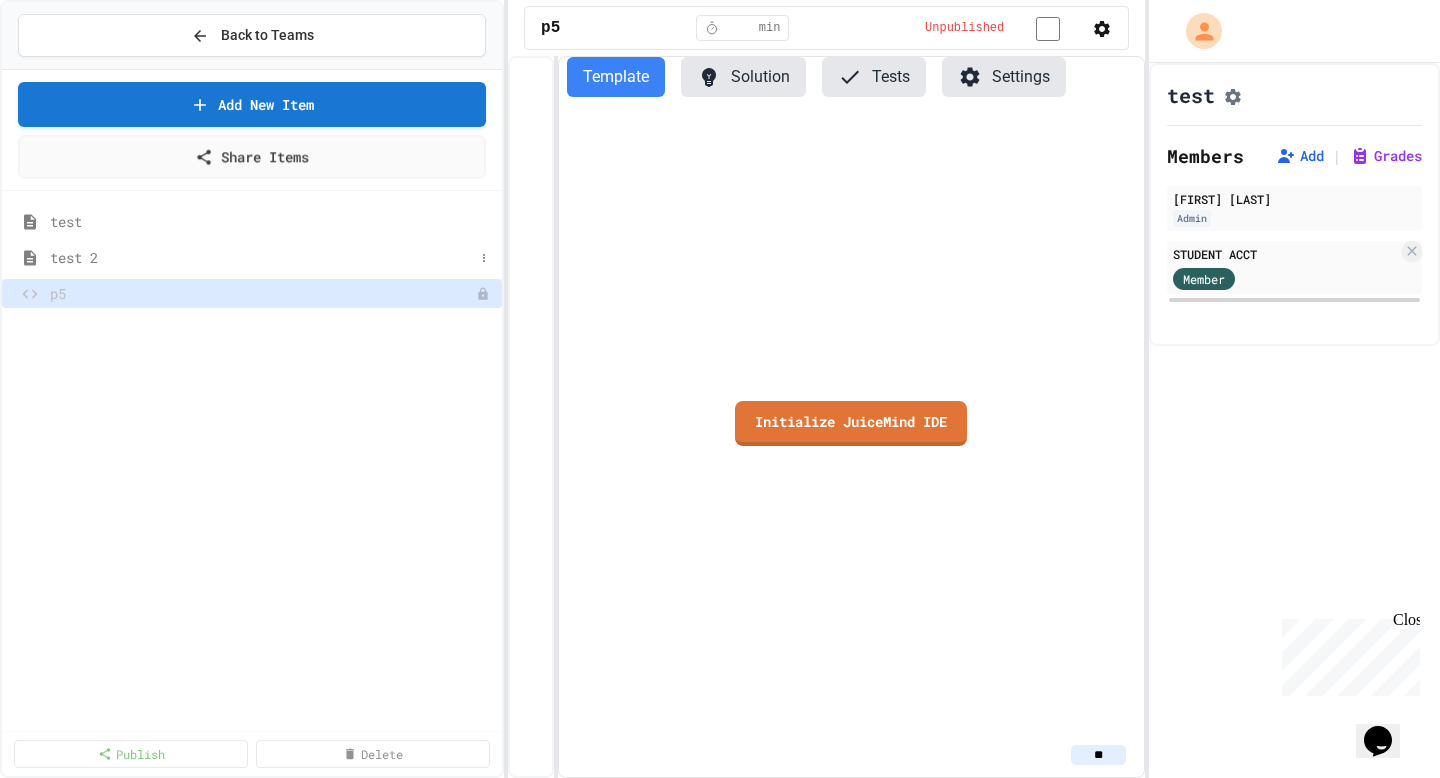 click on "test 2" at bounding box center [262, 257] 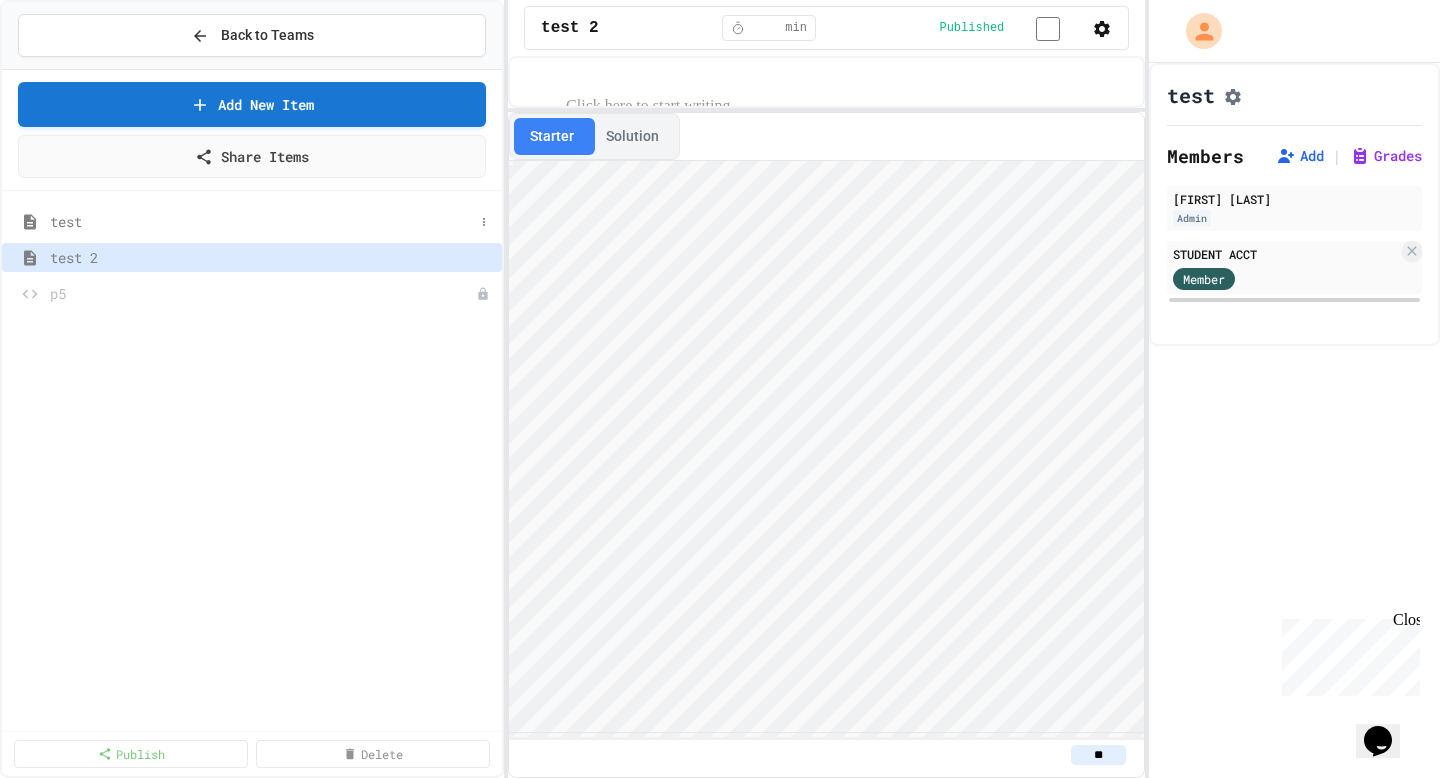 scroll, scrollTop: 0, scrollLeft: 0, axis: both 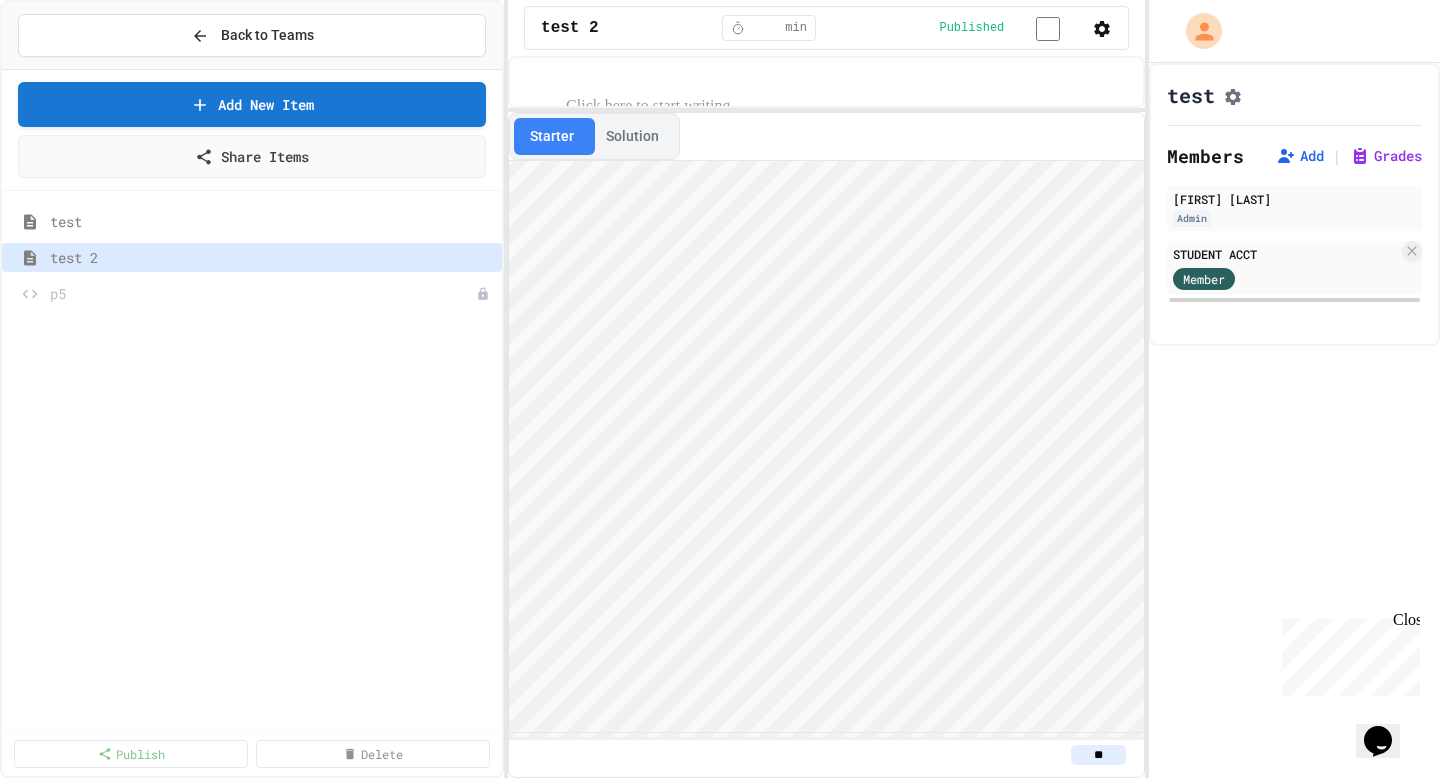 click on "test" at bounding box center [272, 221] 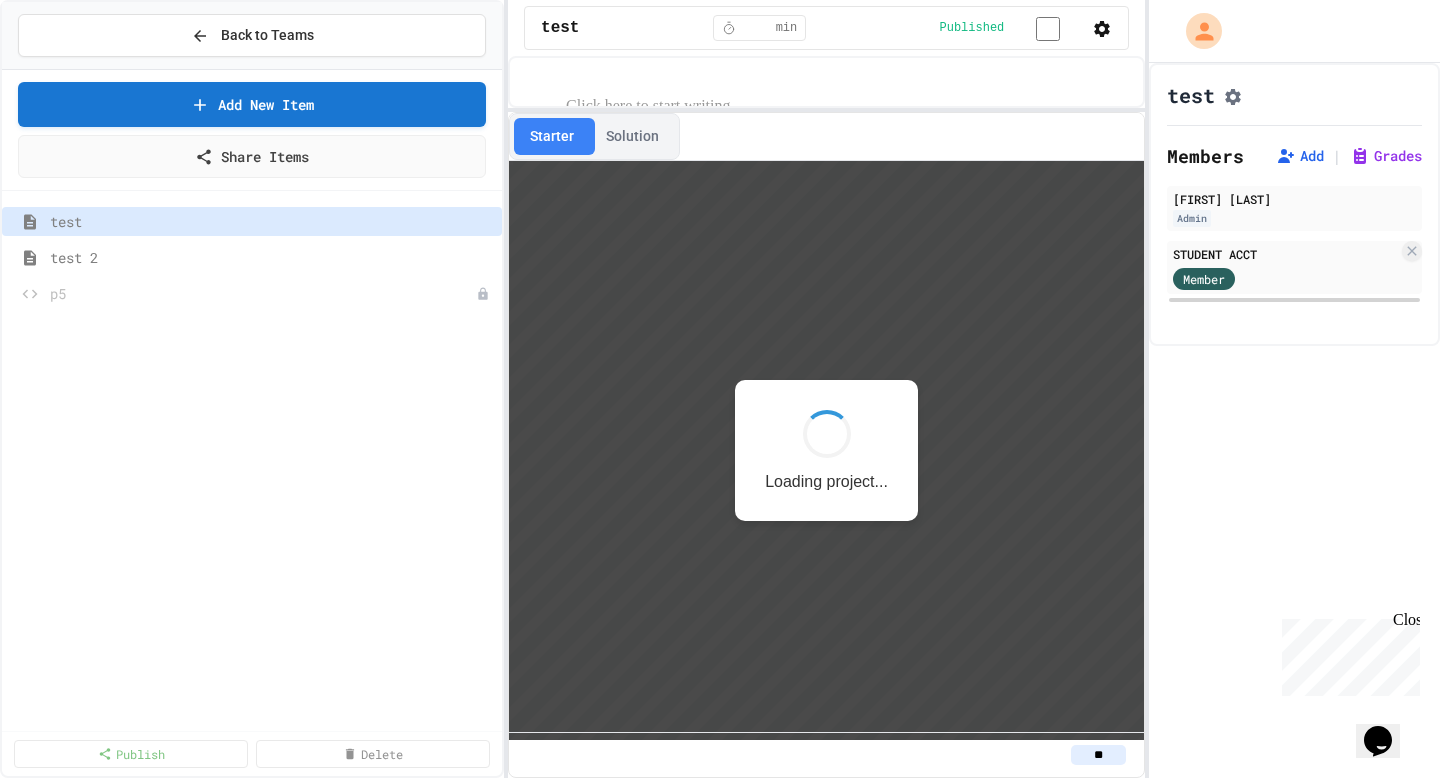 scroll, scrollTop: 0, scrollLeft: 0, axis: both 